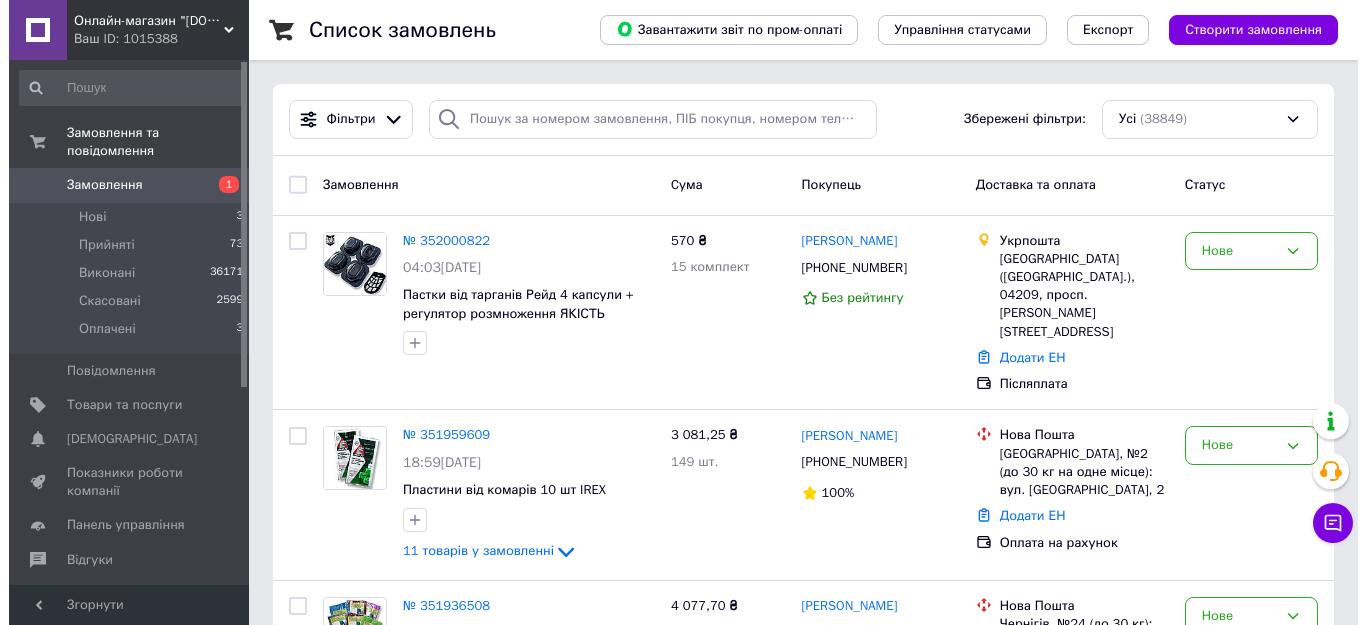 scroll, scrollTop: 0, scrollLeft: 0, axis: both 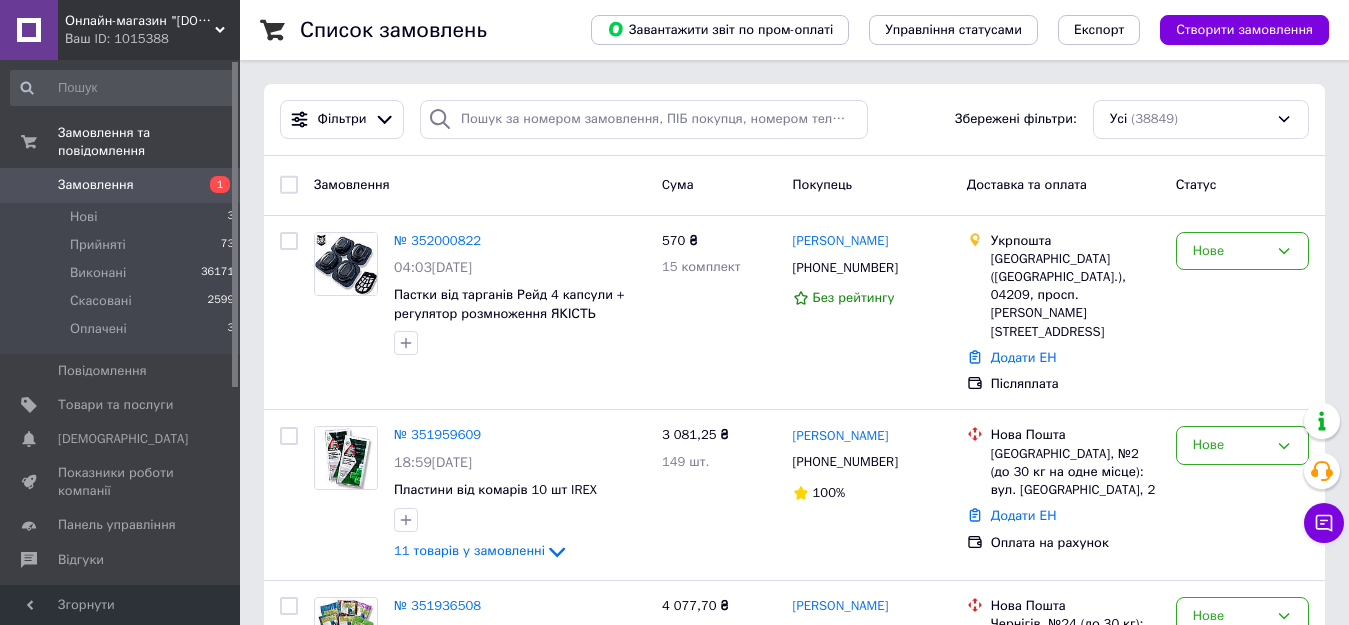 click on "Замовлення" at bounding box center [96, 185] 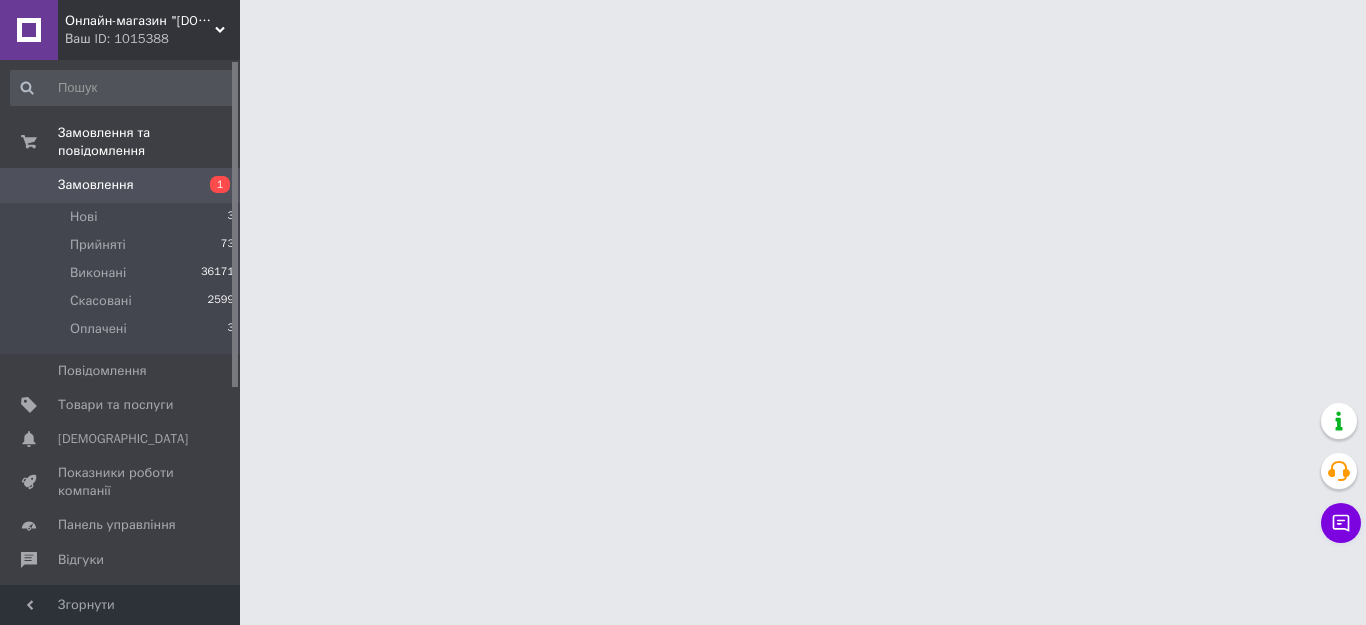 click on "Замовлення" at bounding box center [96, 185] 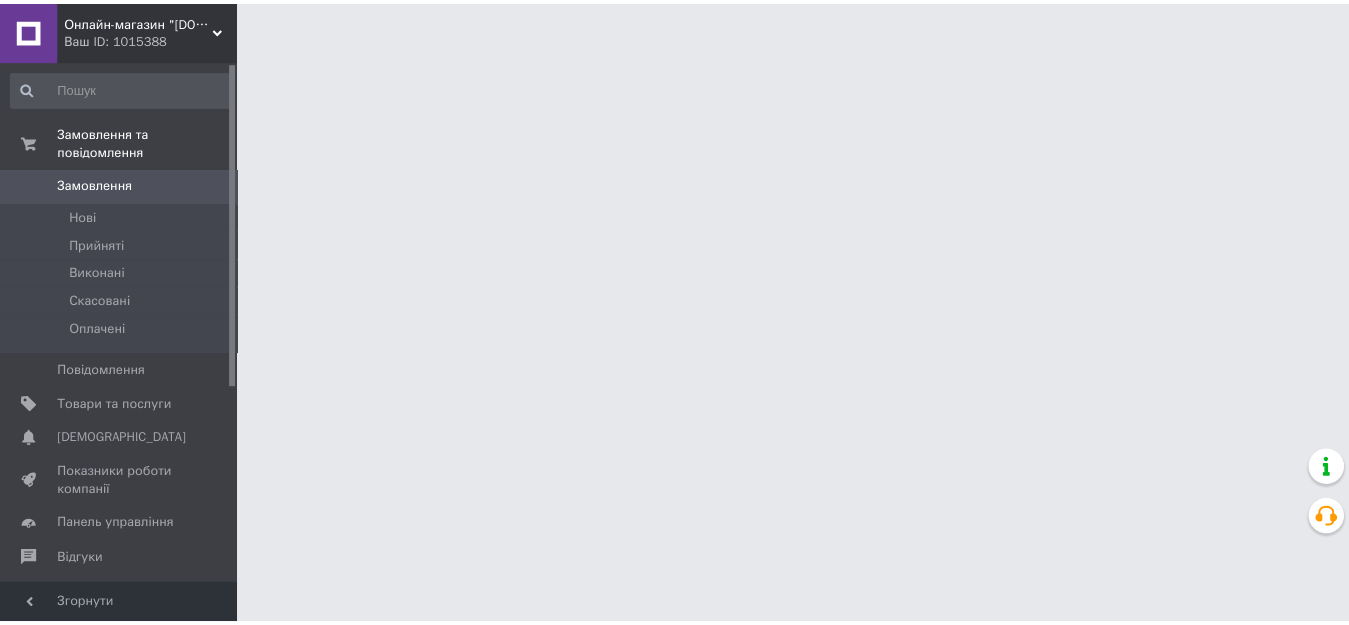 scroll, scrollTop: 0, scrollLeft: 0, axis: both 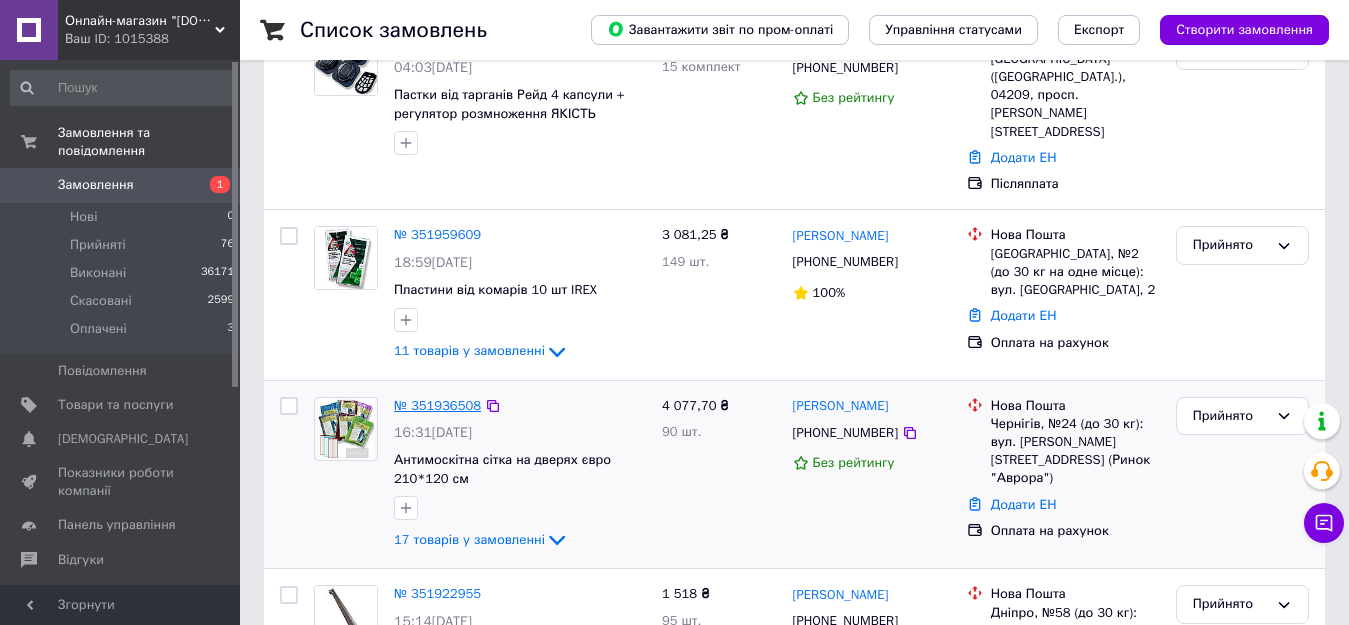 click on "№ 351936508" at bounding box center (437, 405) 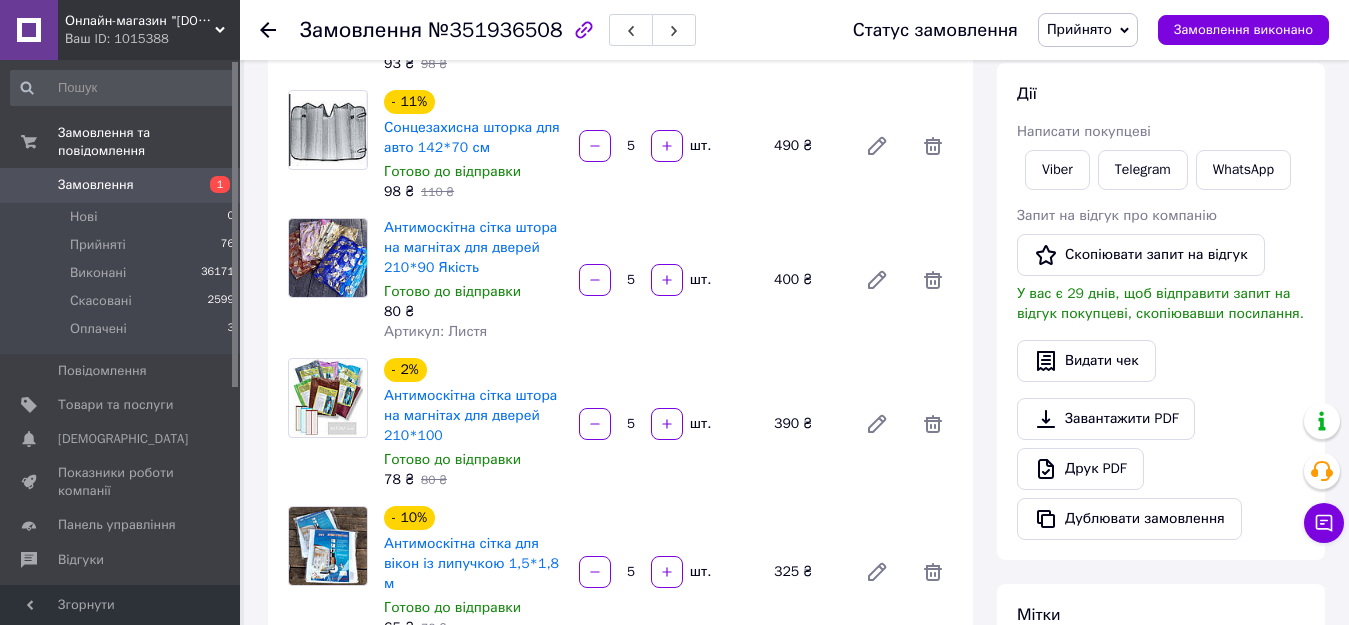 scroll, scrollTop: 500, scrollLeft: 0, axis: vertical 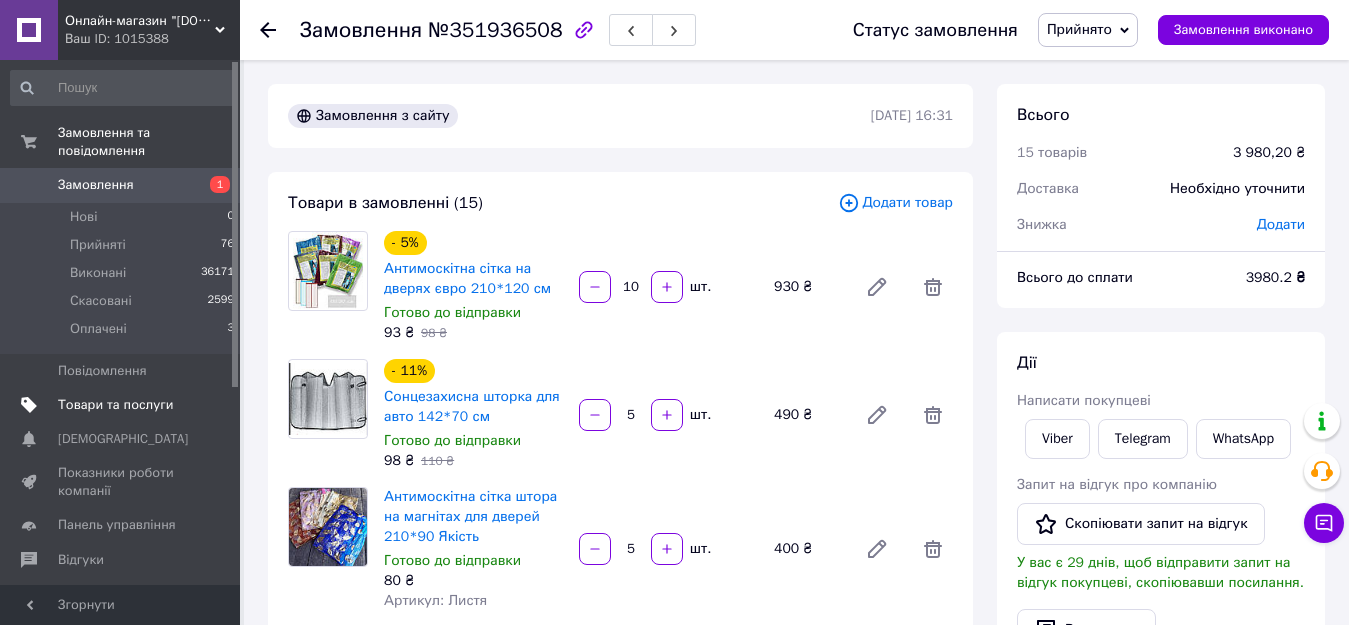 click on "Товари та послуги" at bounding box center [115, 405] 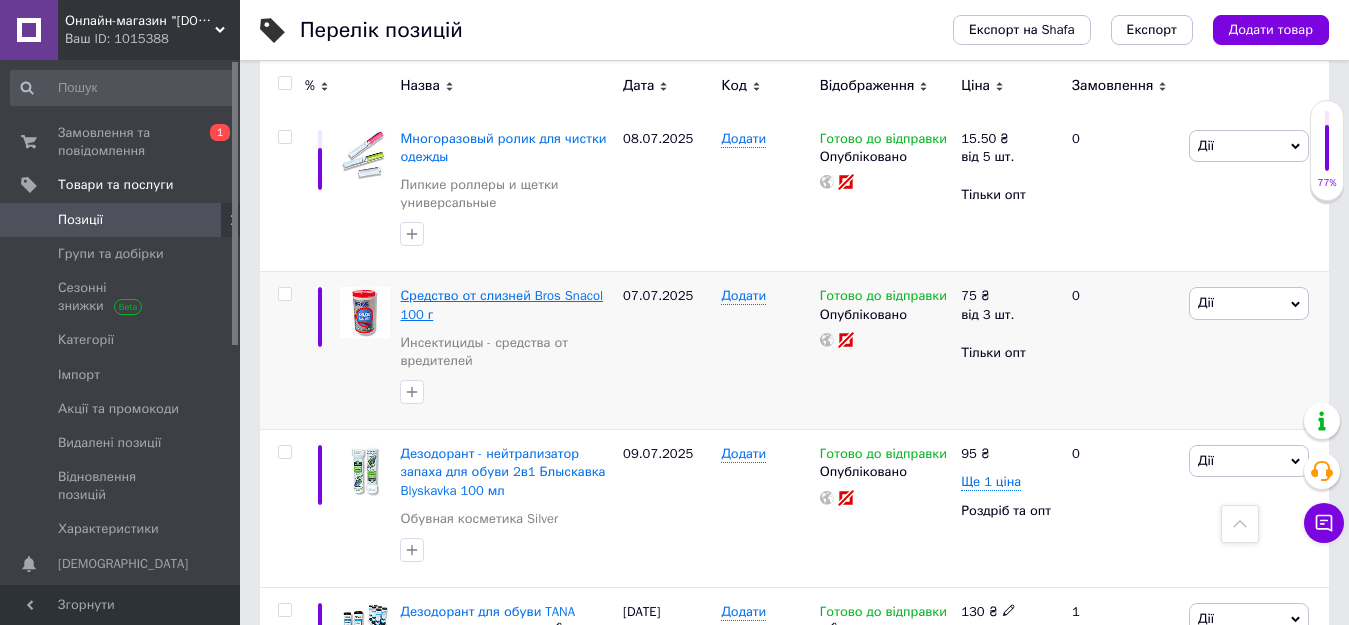 scroll, scrollTop: 0, scrollLeft: 0, axis: both 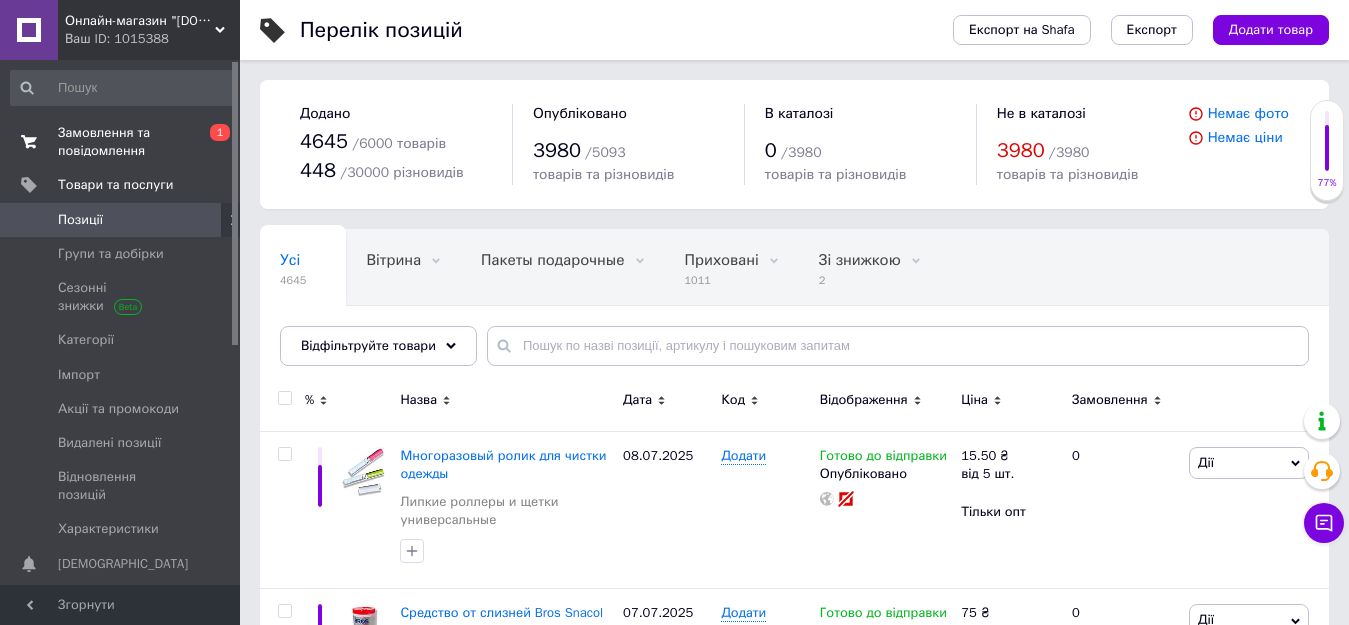 click on "Замовлення та повідомлення" at bounding box center [121, 142] 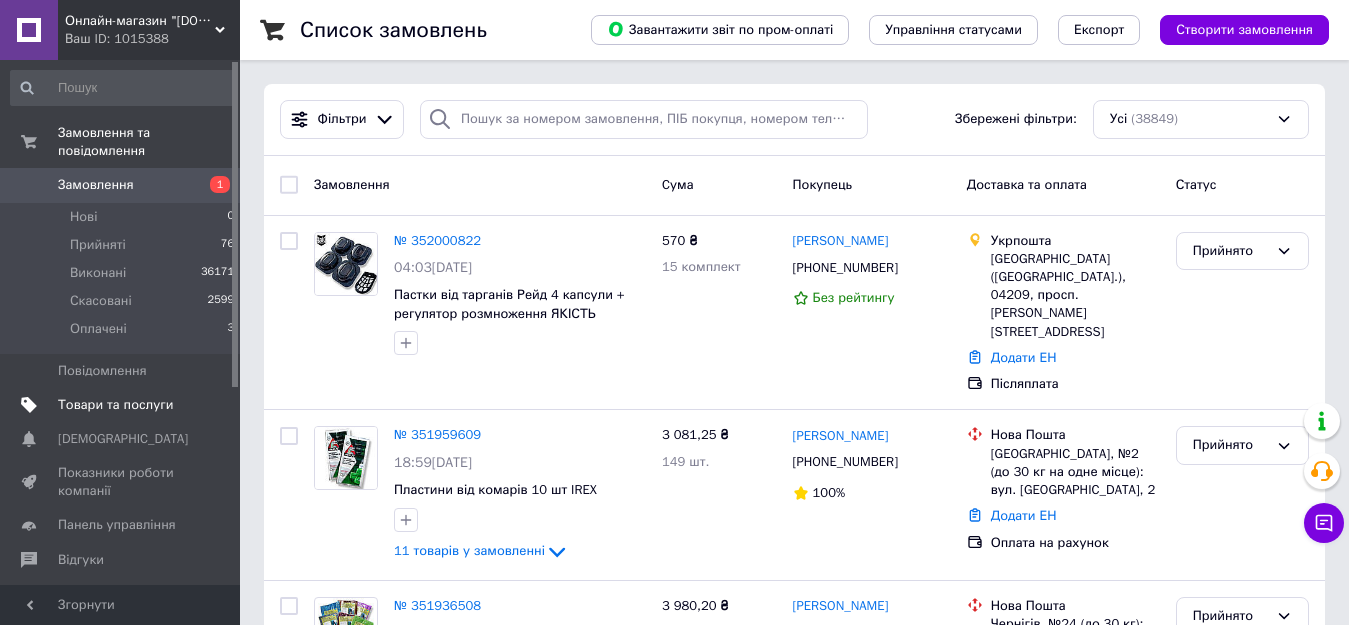 click on "Товари та послуги" at bounding box center (115, 405) 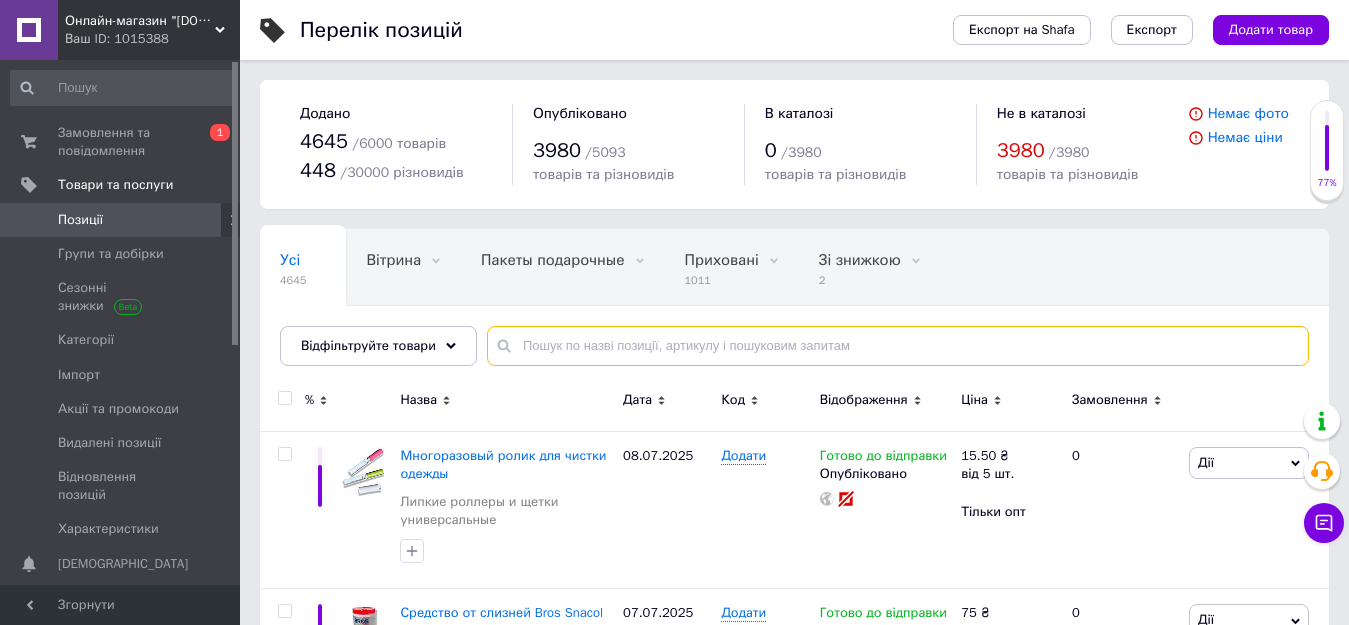 click at bounding box center [898, 346] 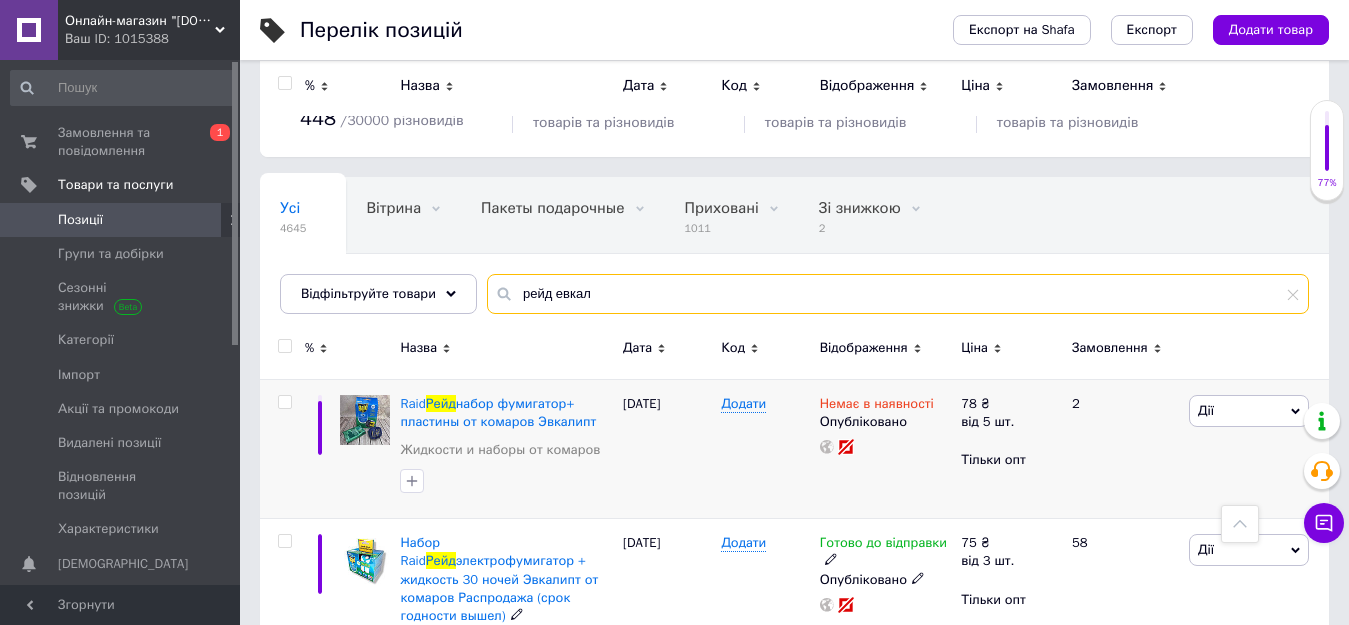 scroll, scrollTop: 0, scrollLeft: 0, axis: both 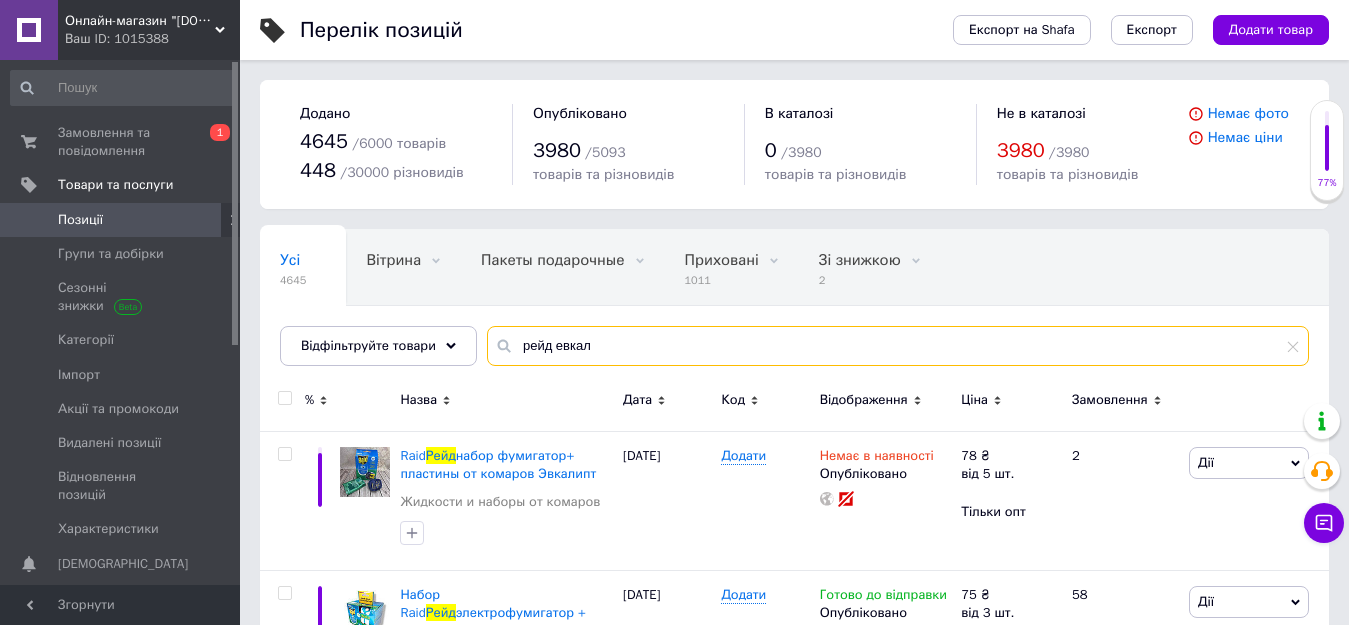 drag, startPoint x: 554, startPoint y: 348, endPoint x: 640, endPoint y: 334, distance: 87.13208 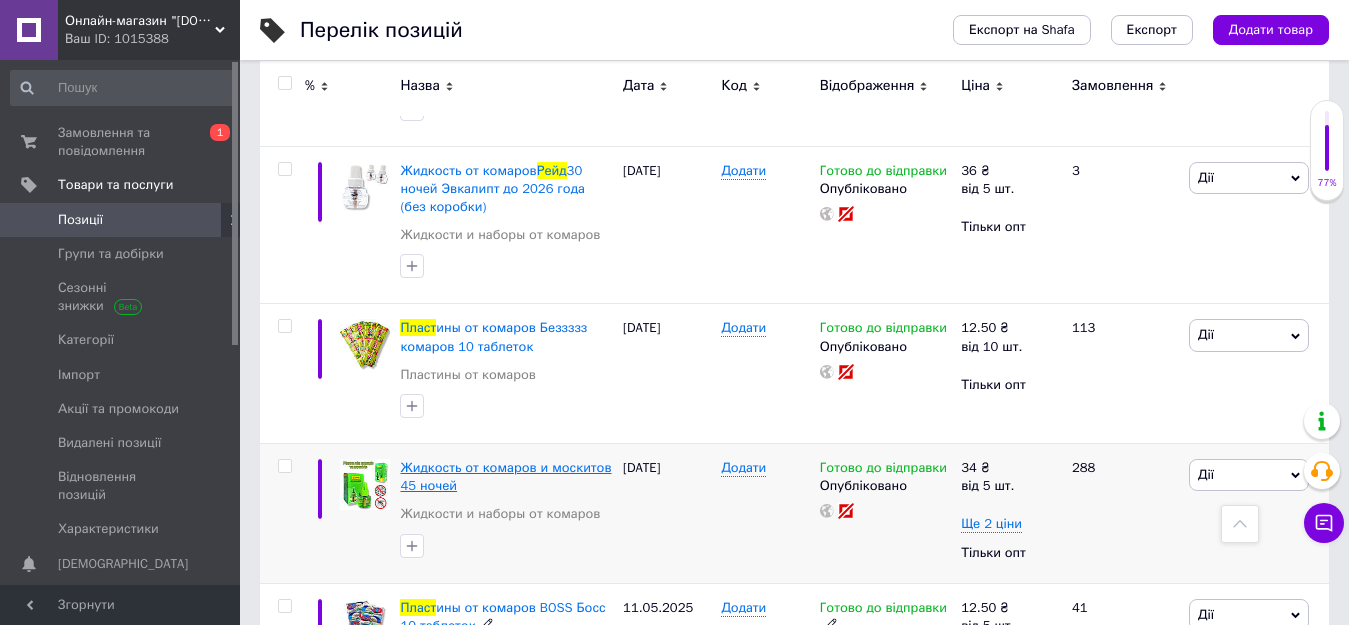 scroll, scrollTop: 3851, scrollLeft: 0, axis: vertical 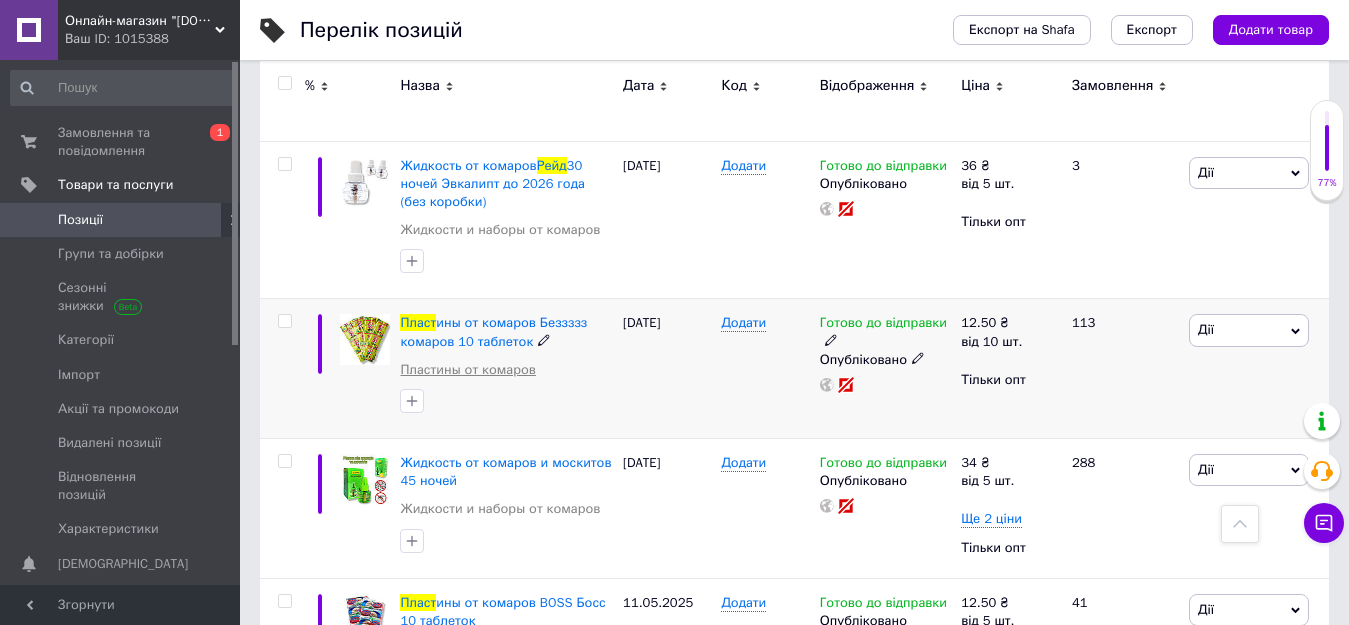 type on "рейд пласт" 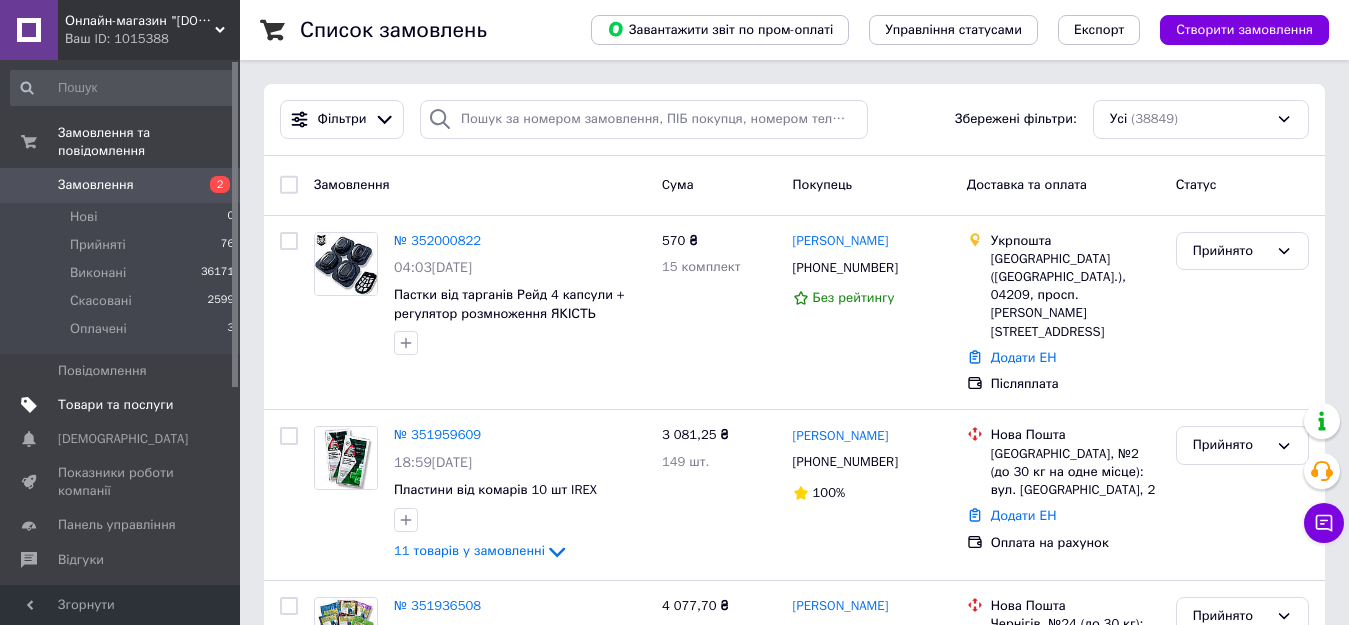 scroll, scrollTop: 0, scrollLeft: 0, axis: both 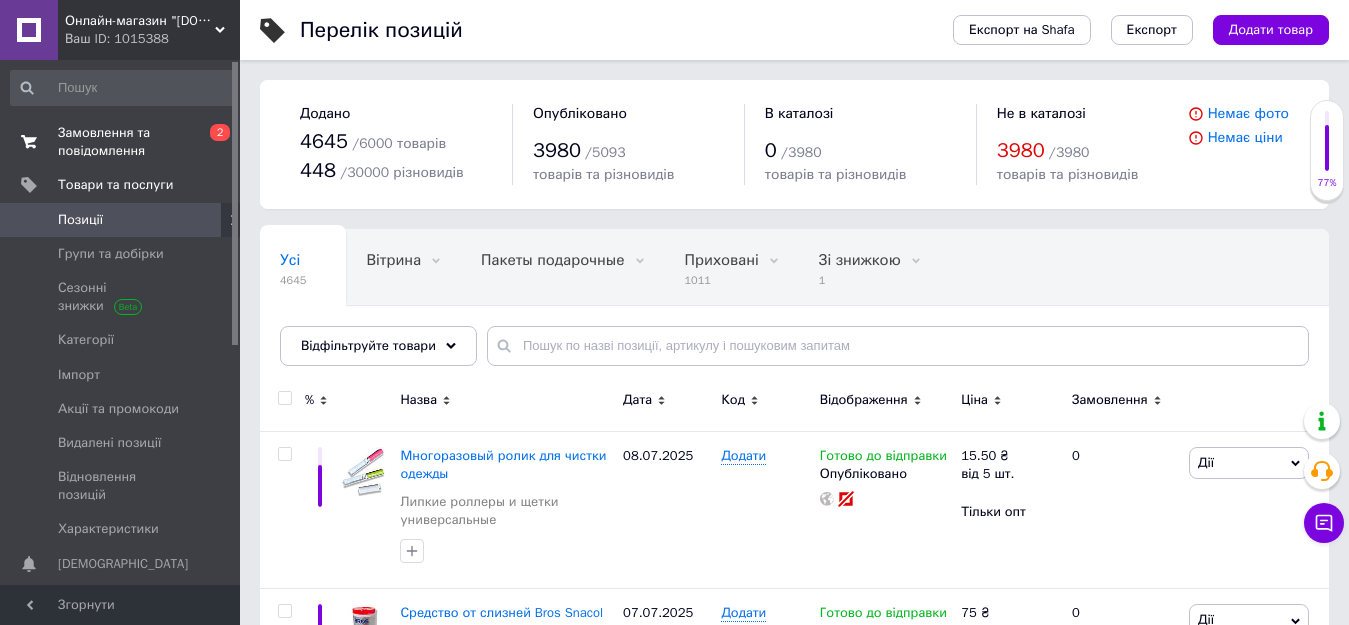 click on "Замовлення та повідомлення" at bounding box center [121, 142] 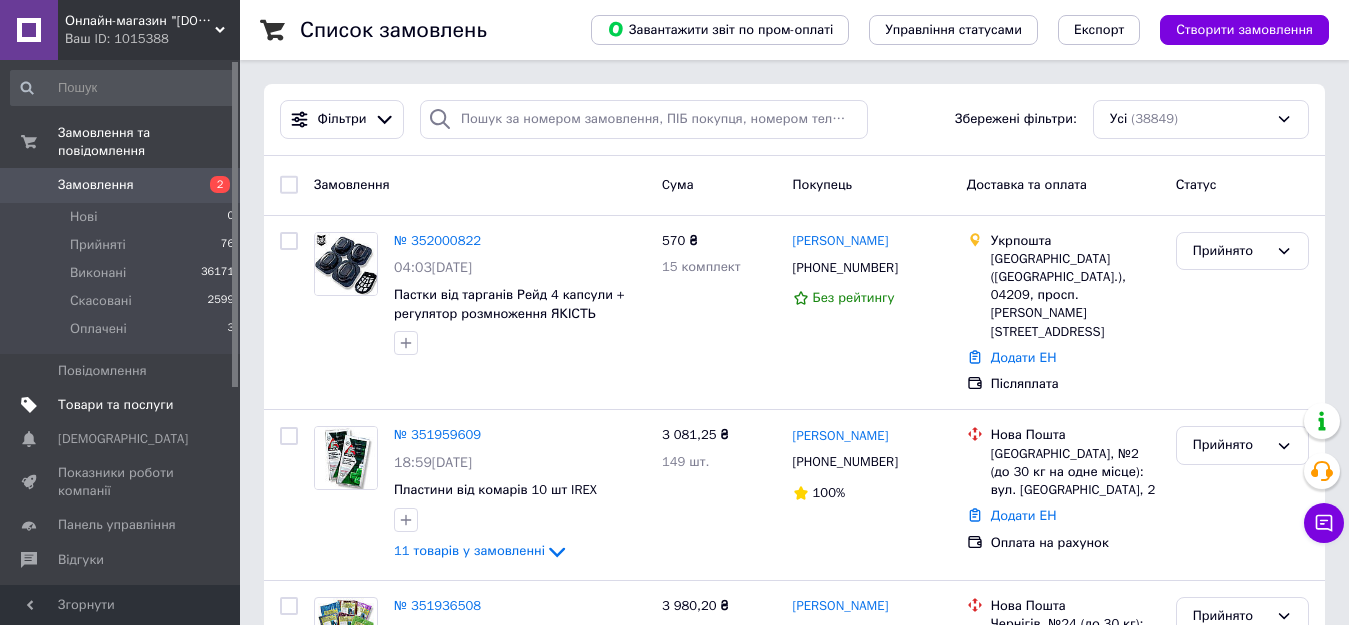 click on "Товари та послуги" at bounding box center (115, 405) 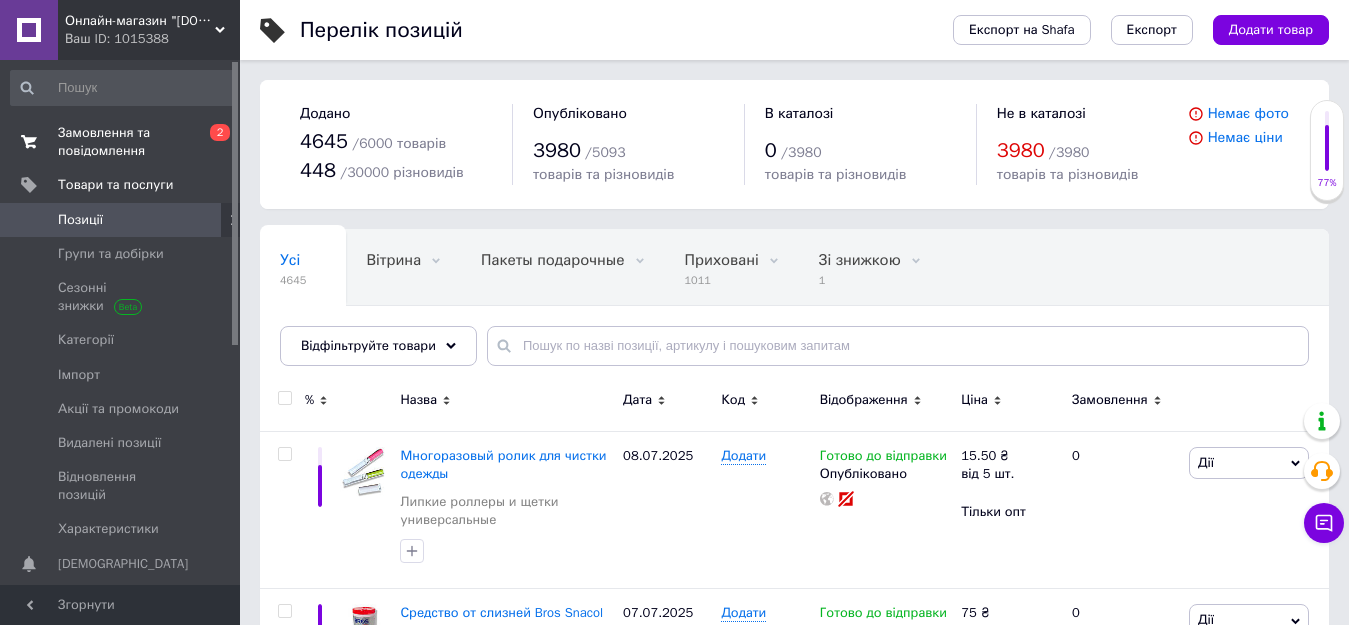 click on "Замовлення та повідомлення" at bounding box center (121, 142) 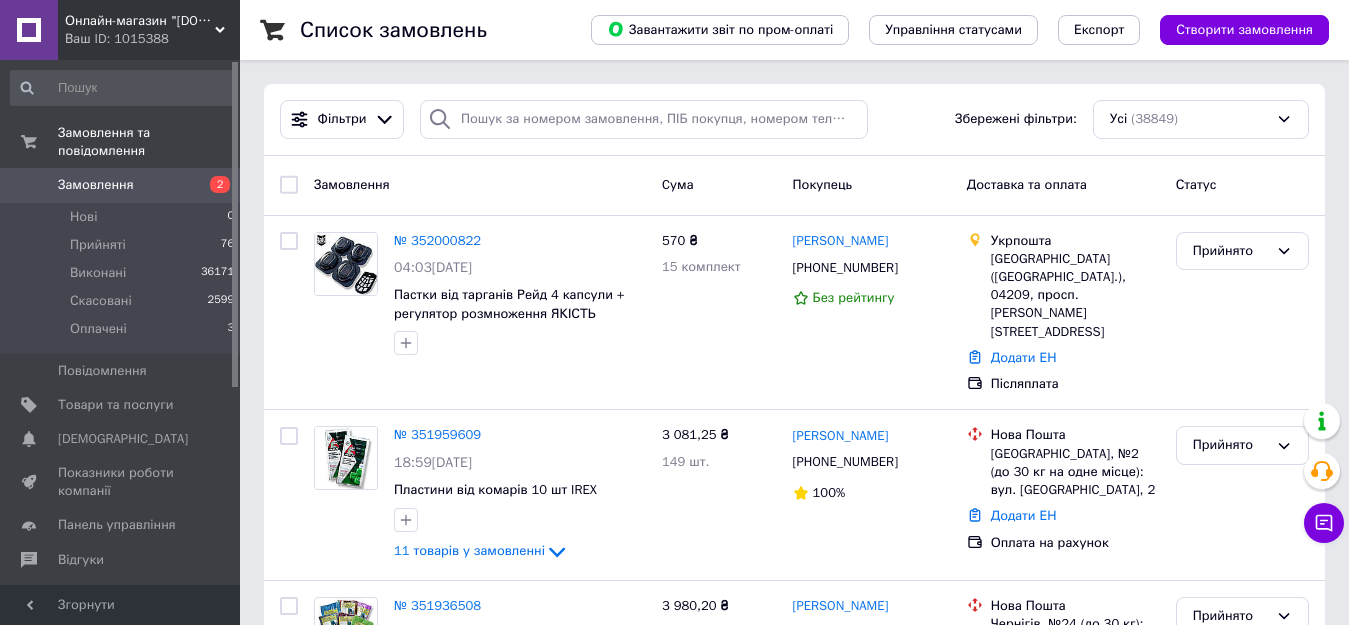 click on "Замовлення" at bounding box center (96, 185) 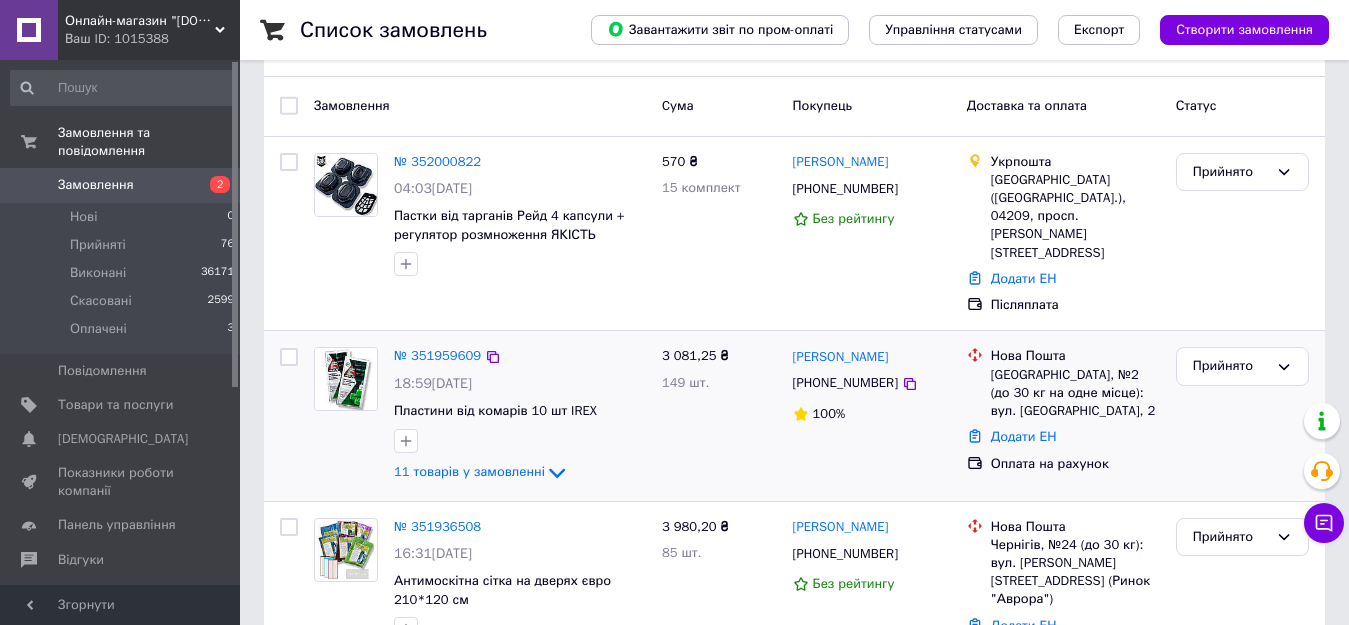 scroll, scrollTop: 0, scrollLeft: 0, axis: both 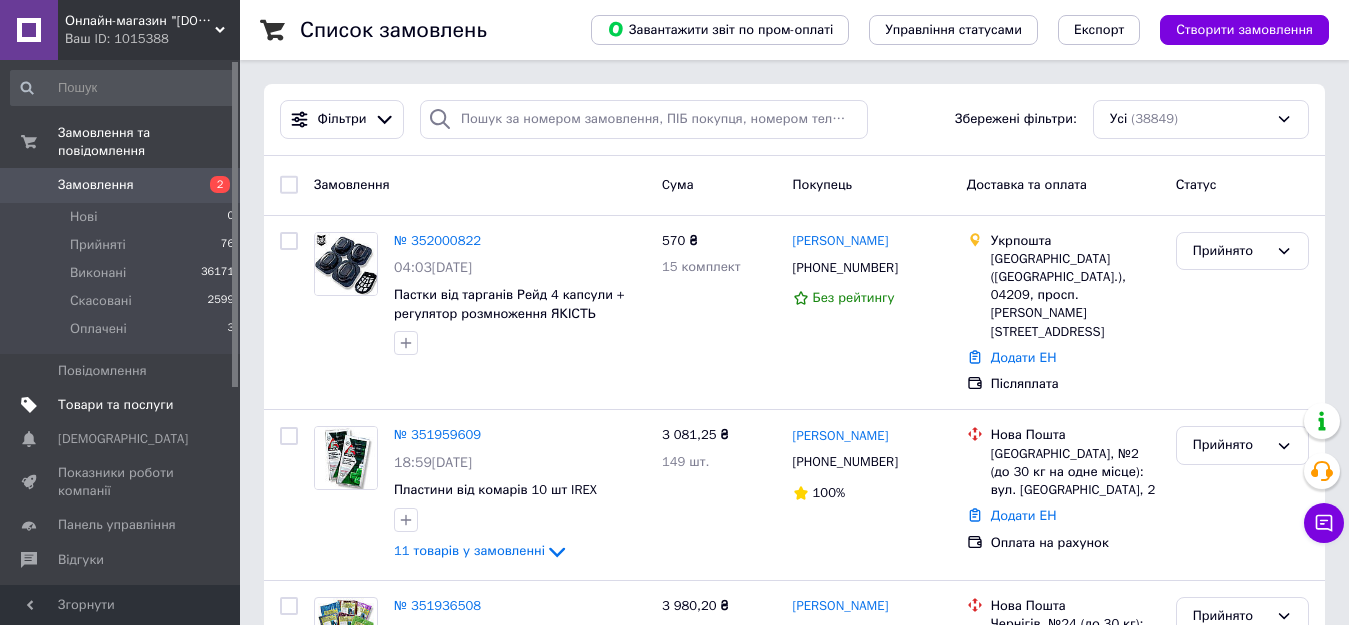 click on "Товари та послуги" at bounding box center (115, 405) 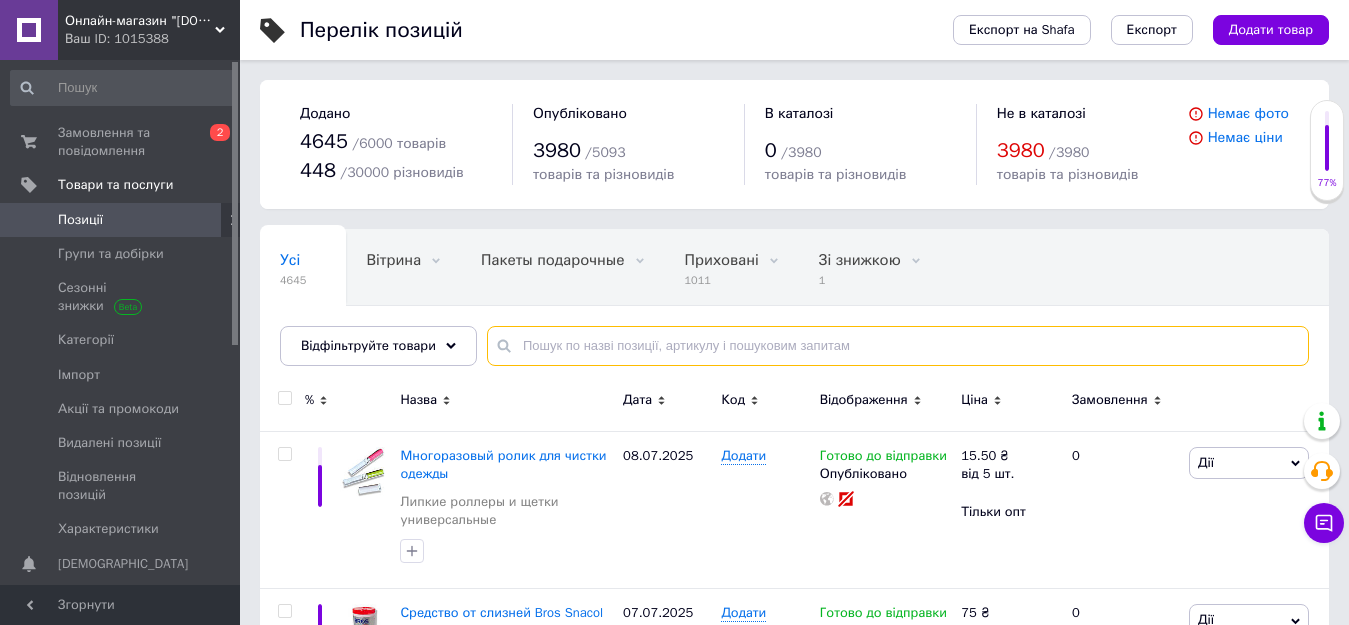 click at bounding box center (898, 346) 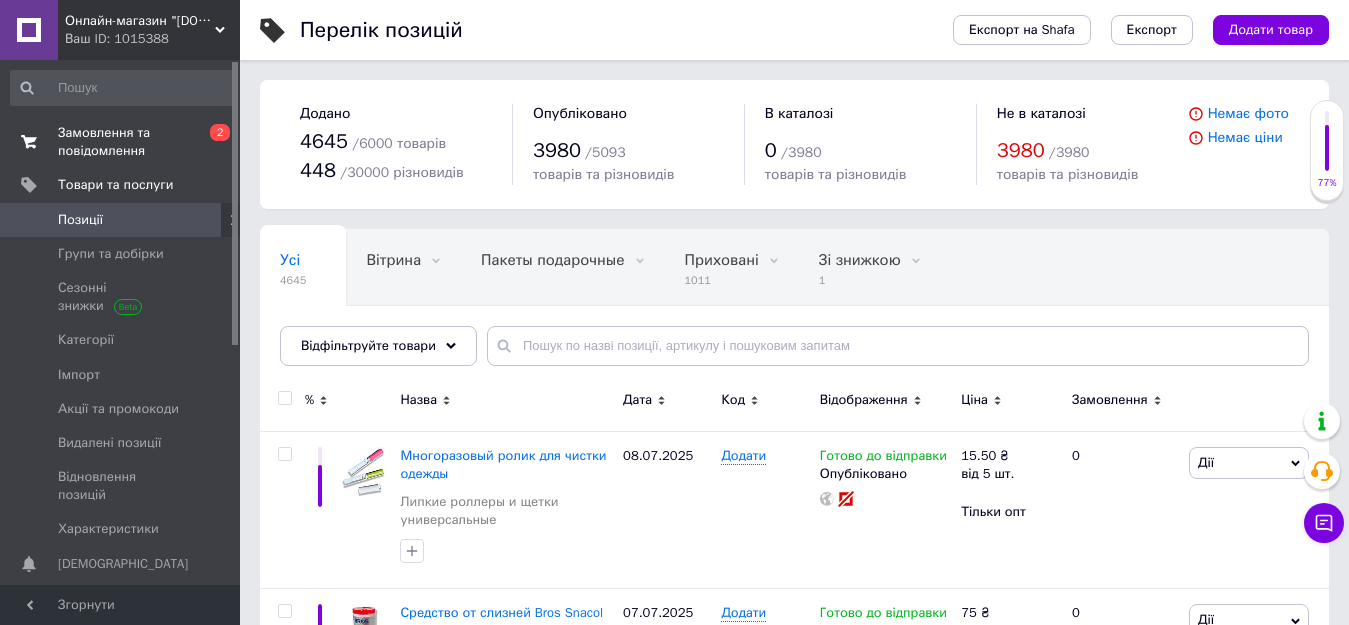 click on "Замовлення та повідомлення" at bounding box center (121, 142) 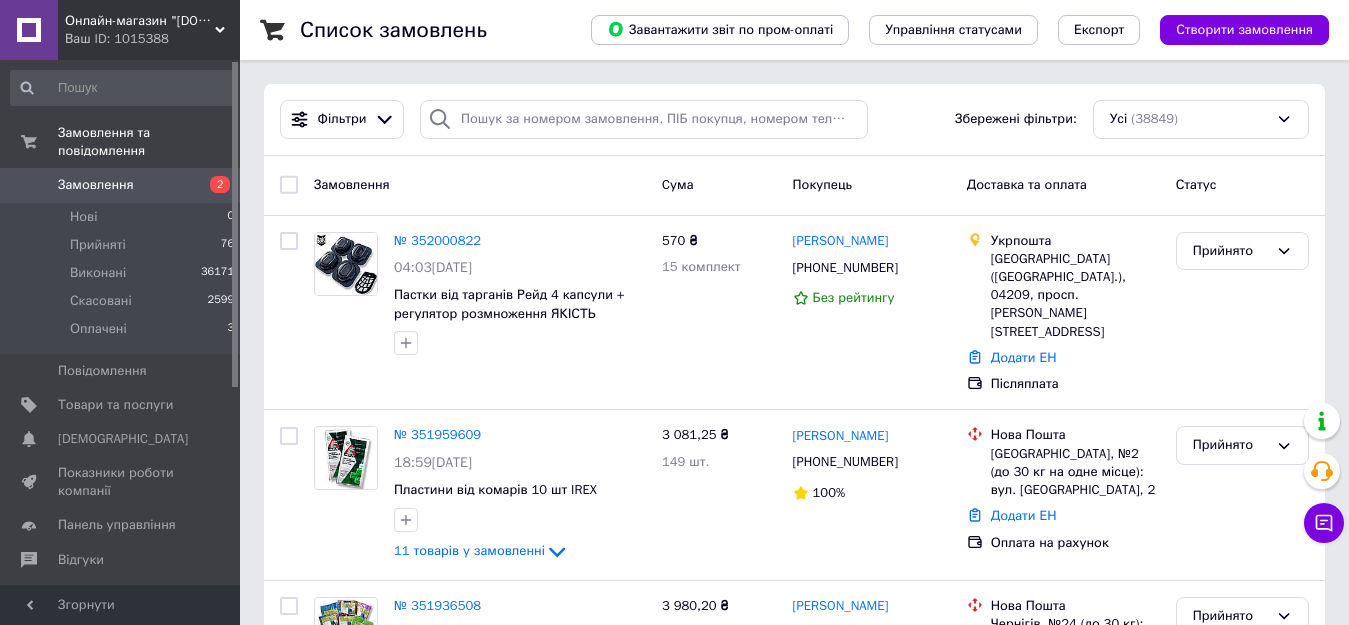 click on "Замовлення" at bounding box center [96, 185] 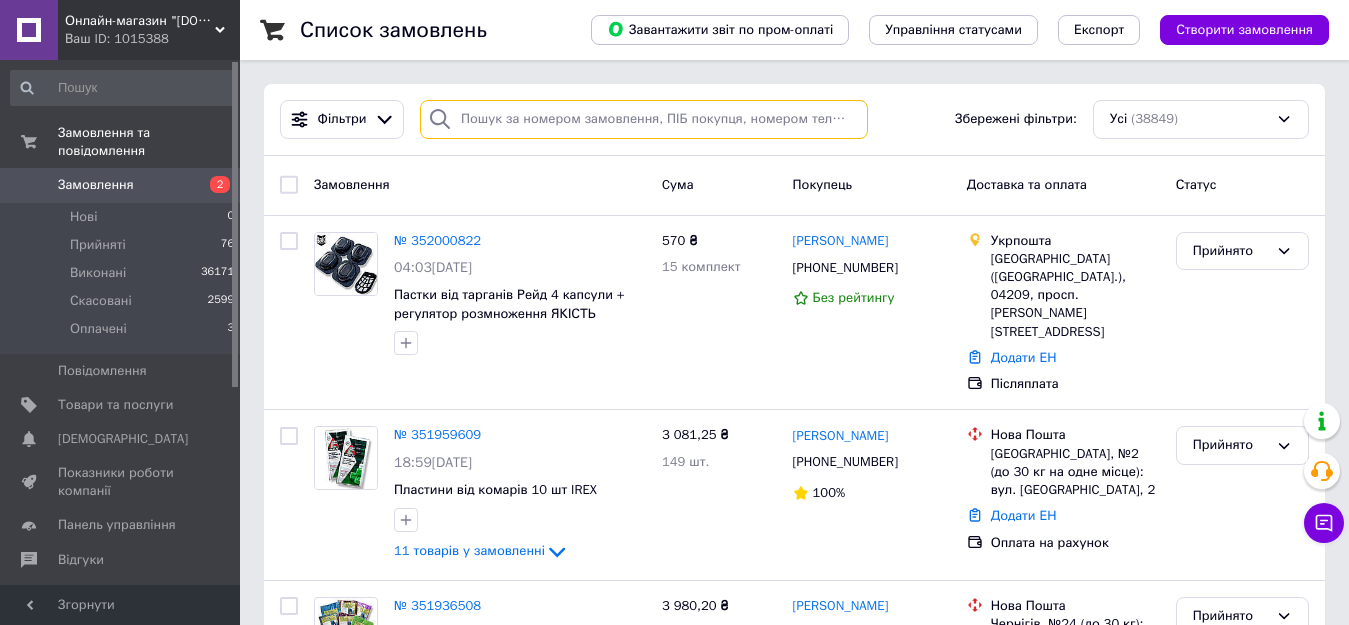 click at bounding box center (644, 119) 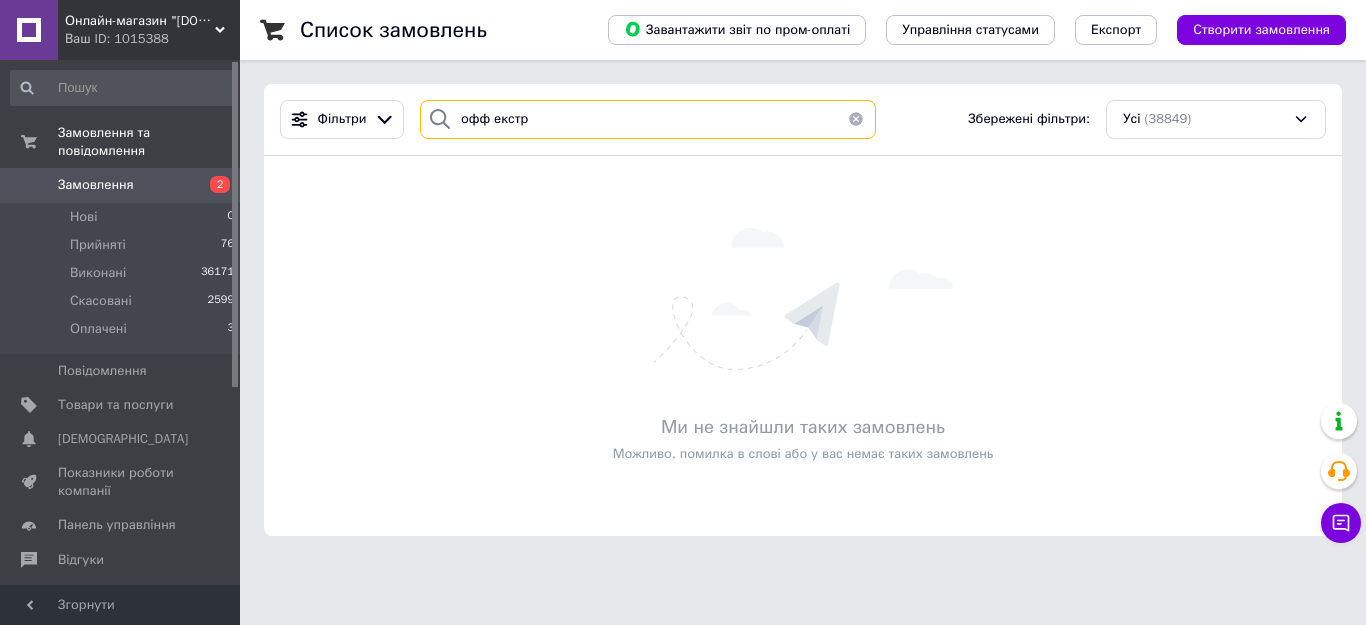 click on "офф екстр" at bounding box center (648, 119) 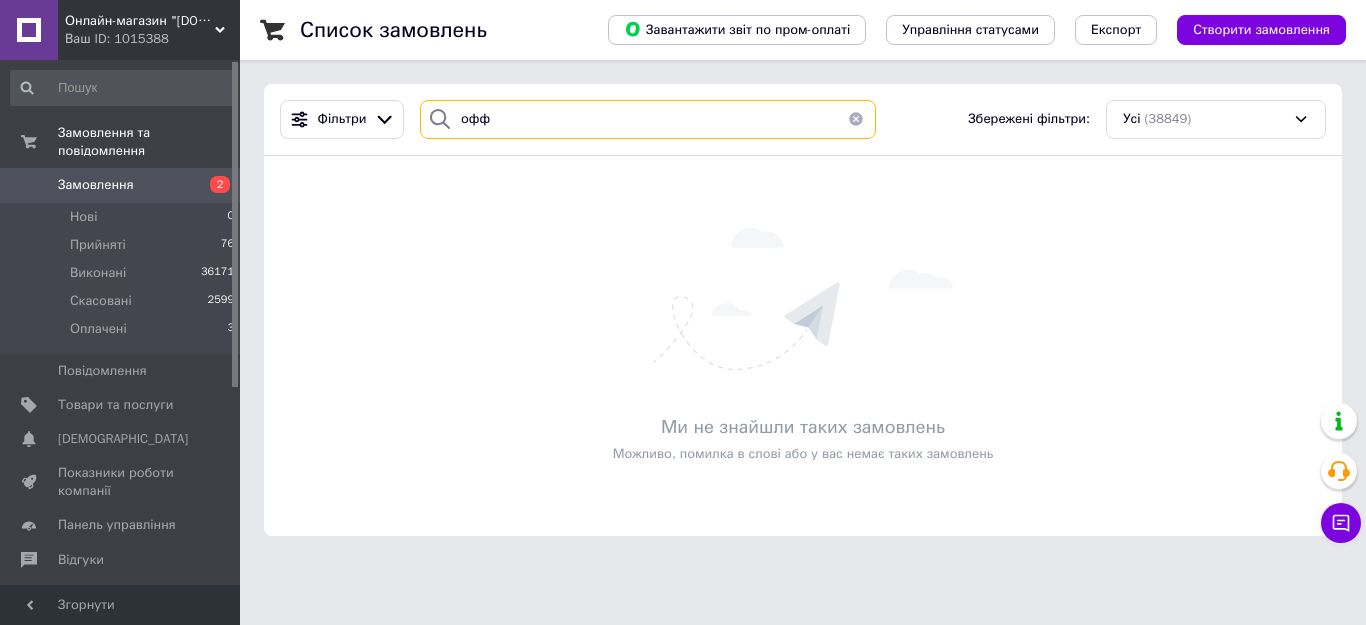 drag, startPoint x: 492, startPoint y: 123, endPoint x: 350, endPoint y: 140, distance: 143.01399 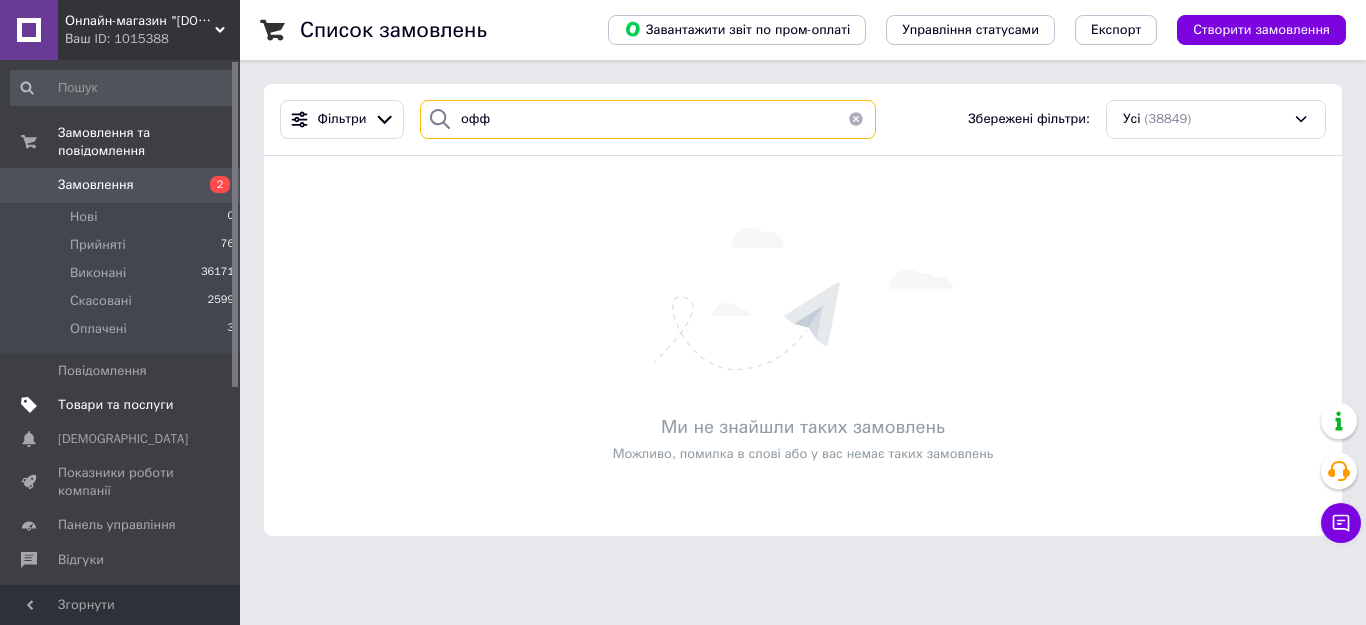 type on "офф" 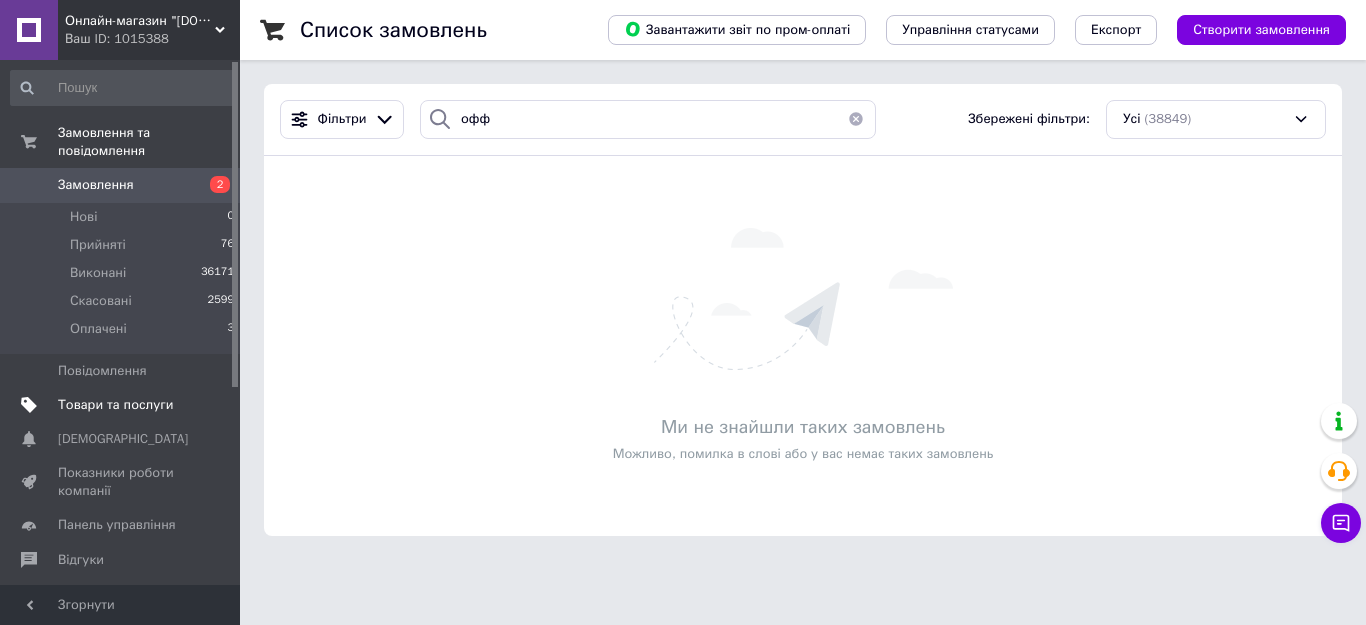 click on "Товари та послуги" at bounding box center (115, 405) 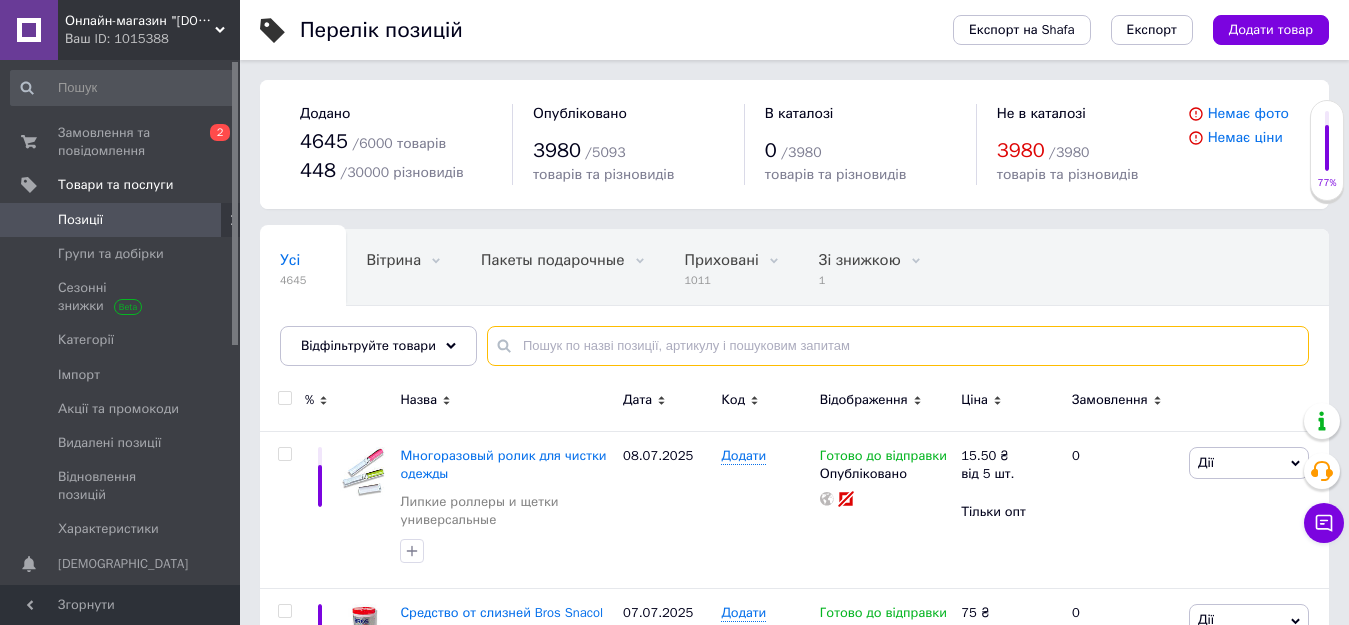 click at bounding box center (898, 346) 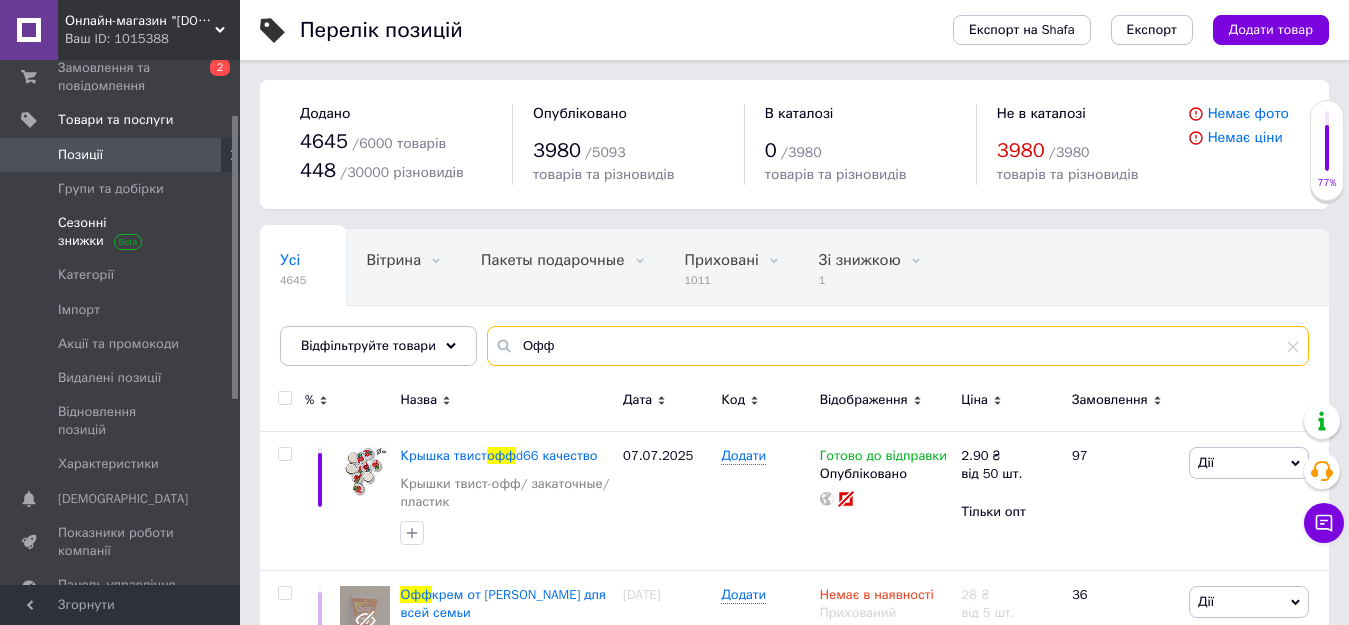 scroll, scrollTop: 100, scrollLeft: 0, axis: vertical 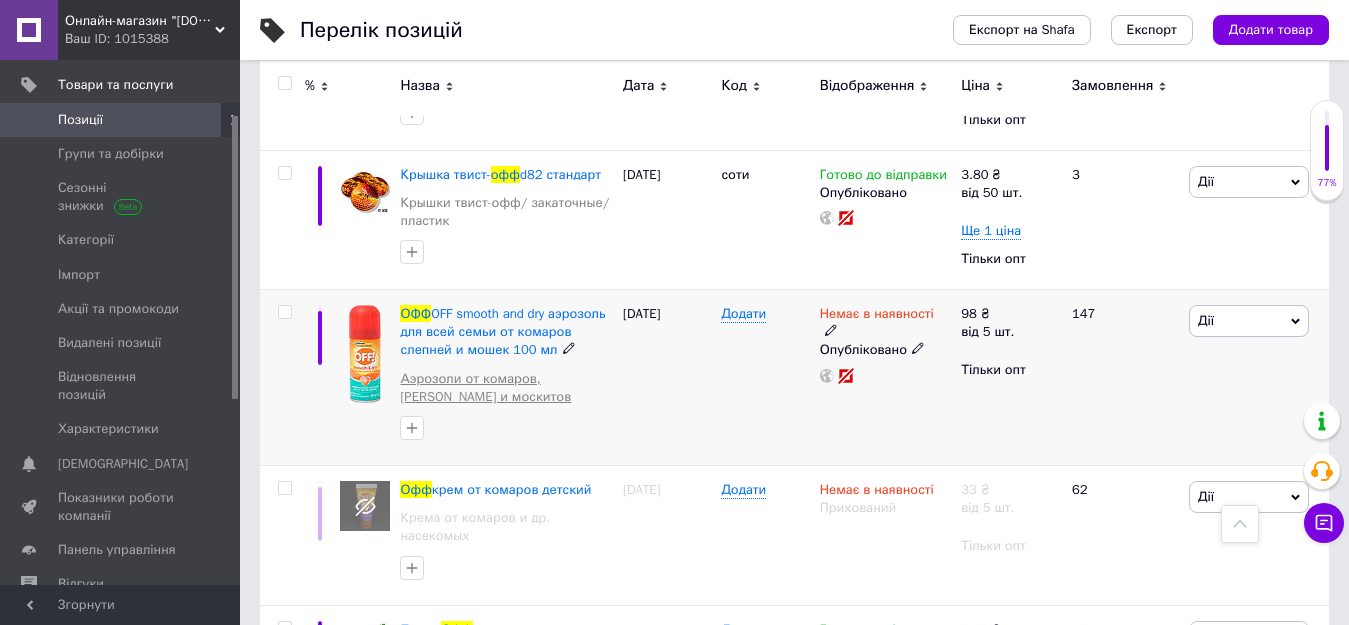 type on "Офф" 